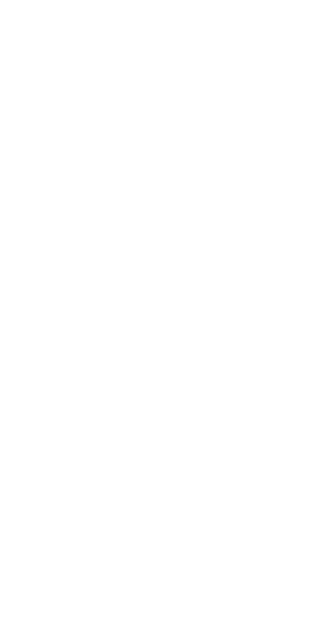 scroll, scrollTop: 0, scrollLeft: 0, axis: both 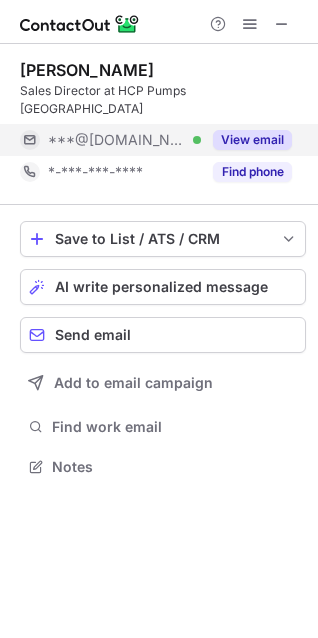 click on "View email" at bounding box center [252, 140] 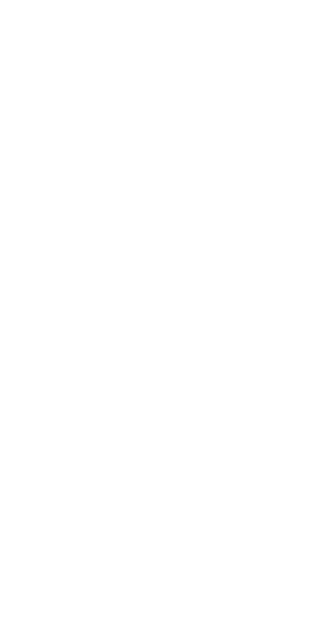 scroll, scrollTop: 0, scrollLeft: 0, axis: both 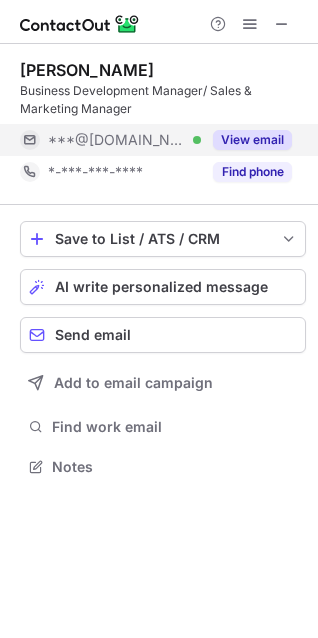 click on "View email" at bounding box center (252, 140) 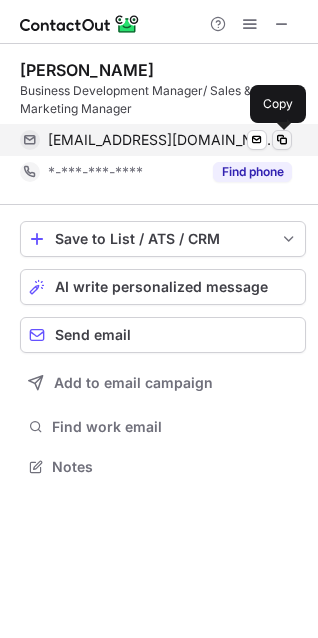 click at bounding box center [282, 140] 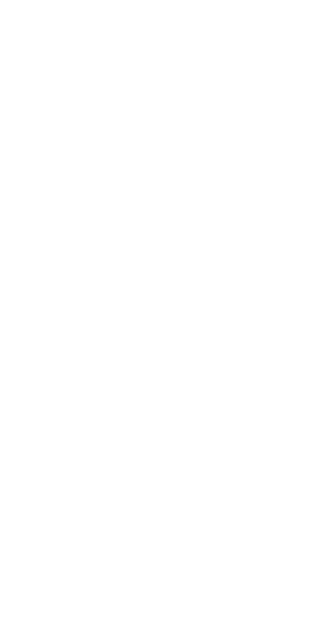 scroll, scrollTop: 0, scrollLeft: 0, axis: both 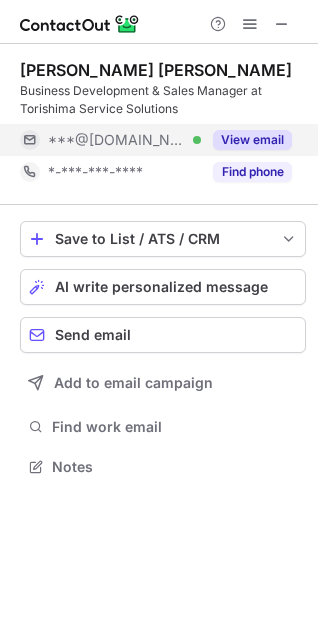 click on "View email" at bounding box center [252, 140] 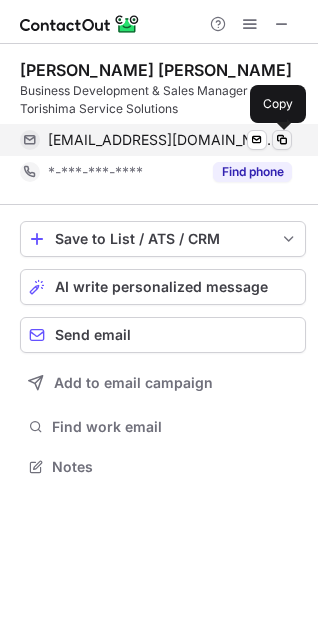 click at bounding box center [282, 140] 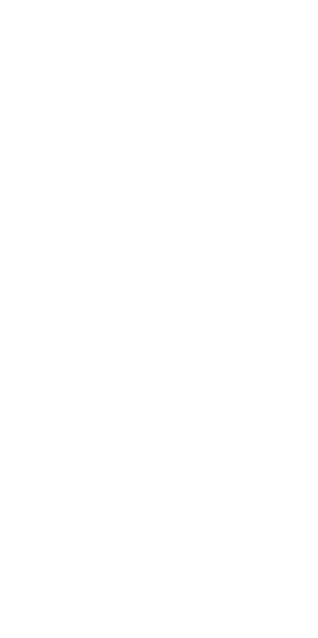scroll, scrollTop: 0, scrollLeft: 0, axis: both 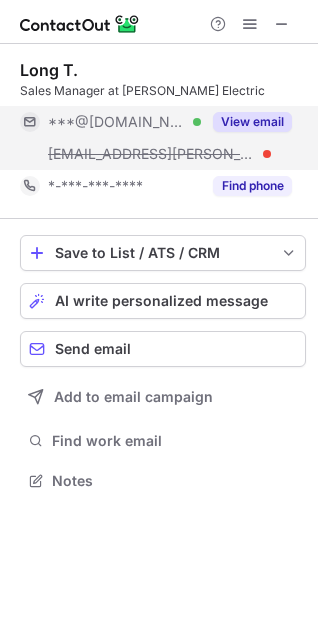 click on "View email" at bounding box center (252, 122) 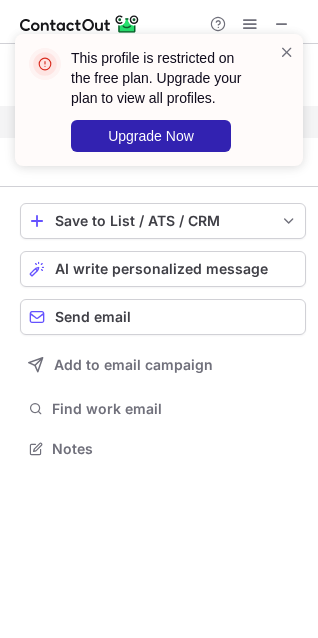 scroll, scrollTop: 434, scrollLeft: 318, axis: both 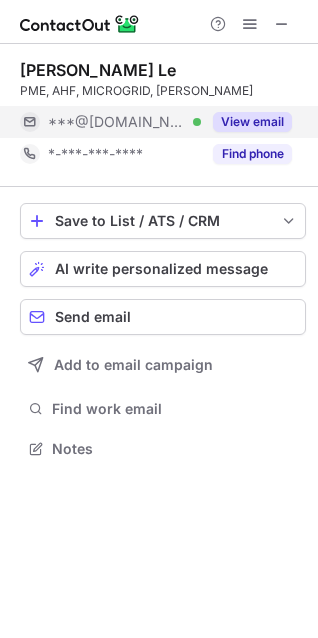 click on "View email" at bounding box center (252, 122) 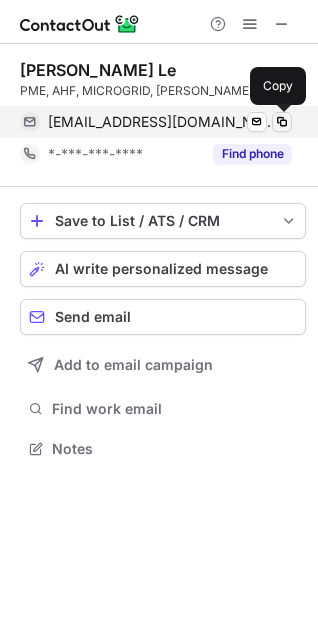 click at bounding box center (282, 122) 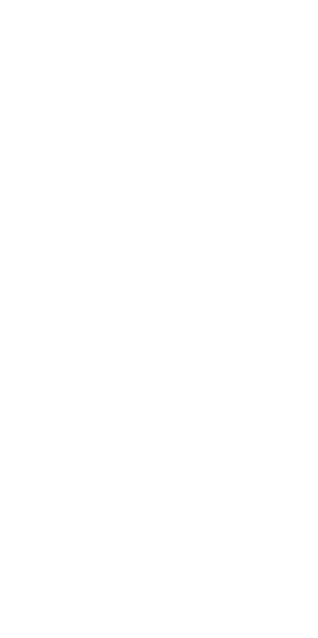 scroll, scrollTop: 0, scrollLeft: 0, axis: both 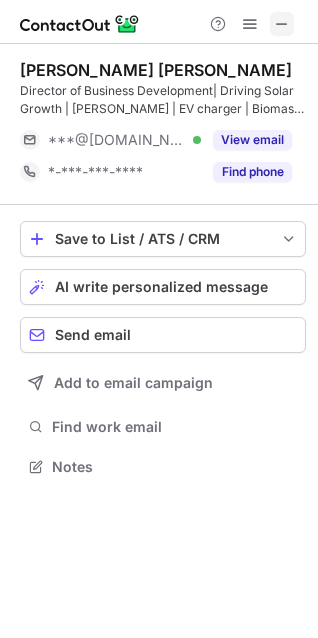 click at bounding box center (282, 24) 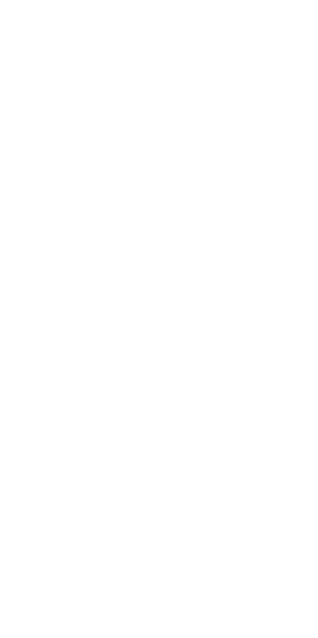 scroll, scrollTop: 0, scrollLeft: 0, axis: both 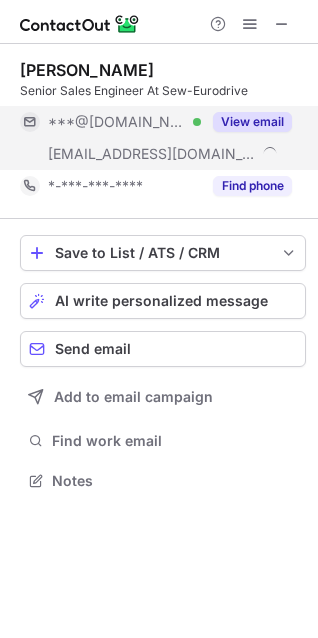 click on "View email" at bounding box center (252, 122) 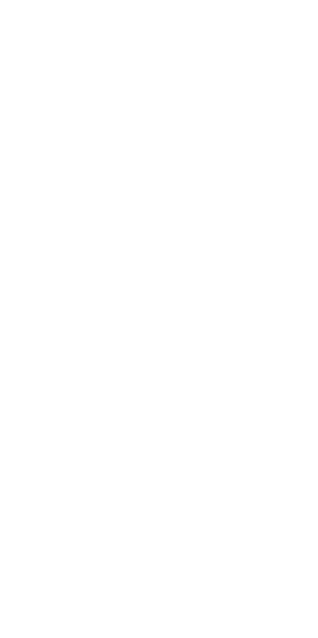 scroll, scrollTop: 0, scrollLeft: 0, axis: both 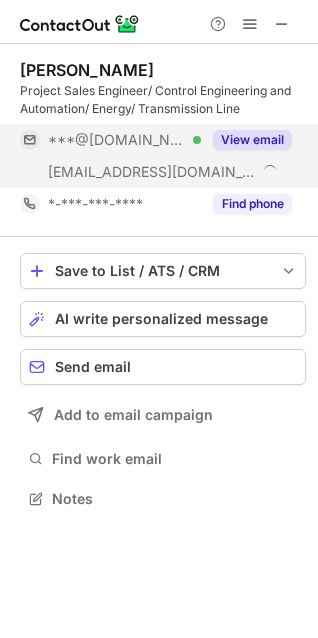 click on "View email" at bounding box center (252, 140) 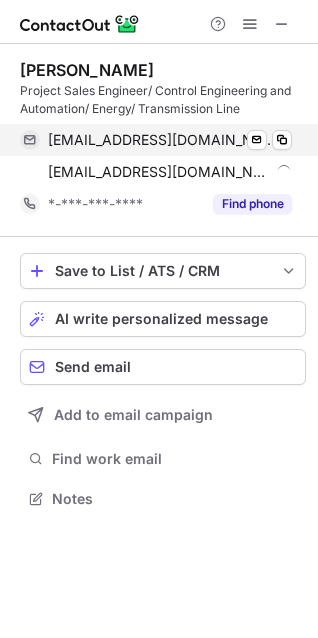 click on "dinhvuntt@gmail.com Verified Send email Copy" at bounding box center (156, 140) 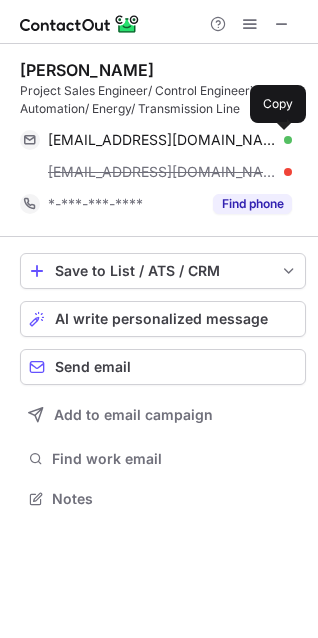 drag, startPoint x: 275, startPoint y: 137, endPoint x: -592, endPoint y: -23, distance: 881.63995 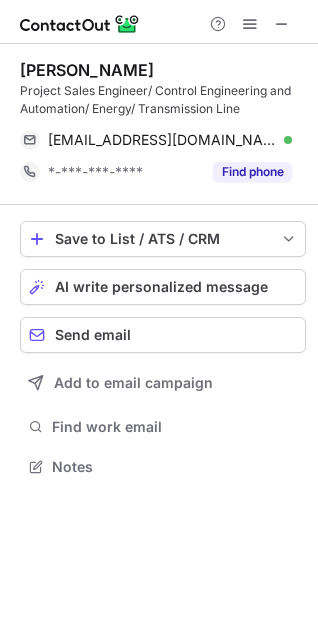 scroll, scrollTop: 452, scrollLeft: 318, axis: both 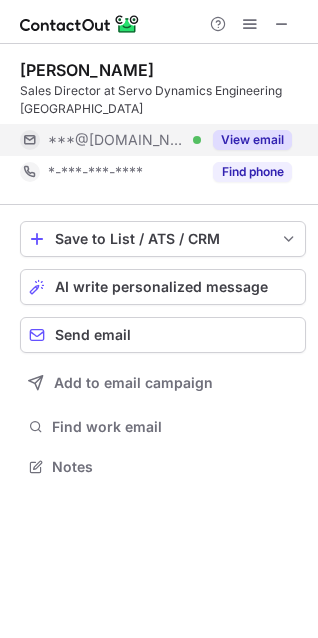 click on "View email" at bounding box center [252, 140] 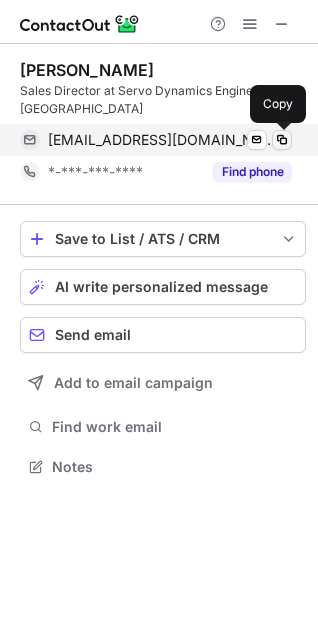click at bounding box center [282, 140] 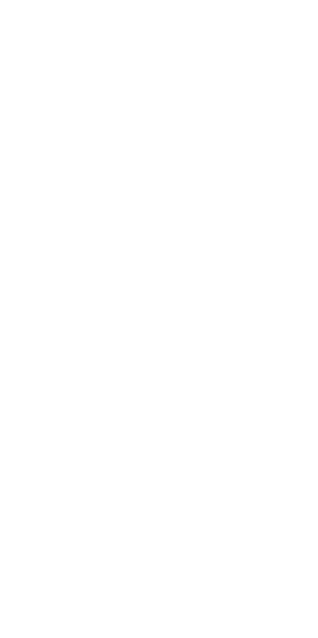 scroll, scrollTop: 0, scrollLeft: 0, axis: both 